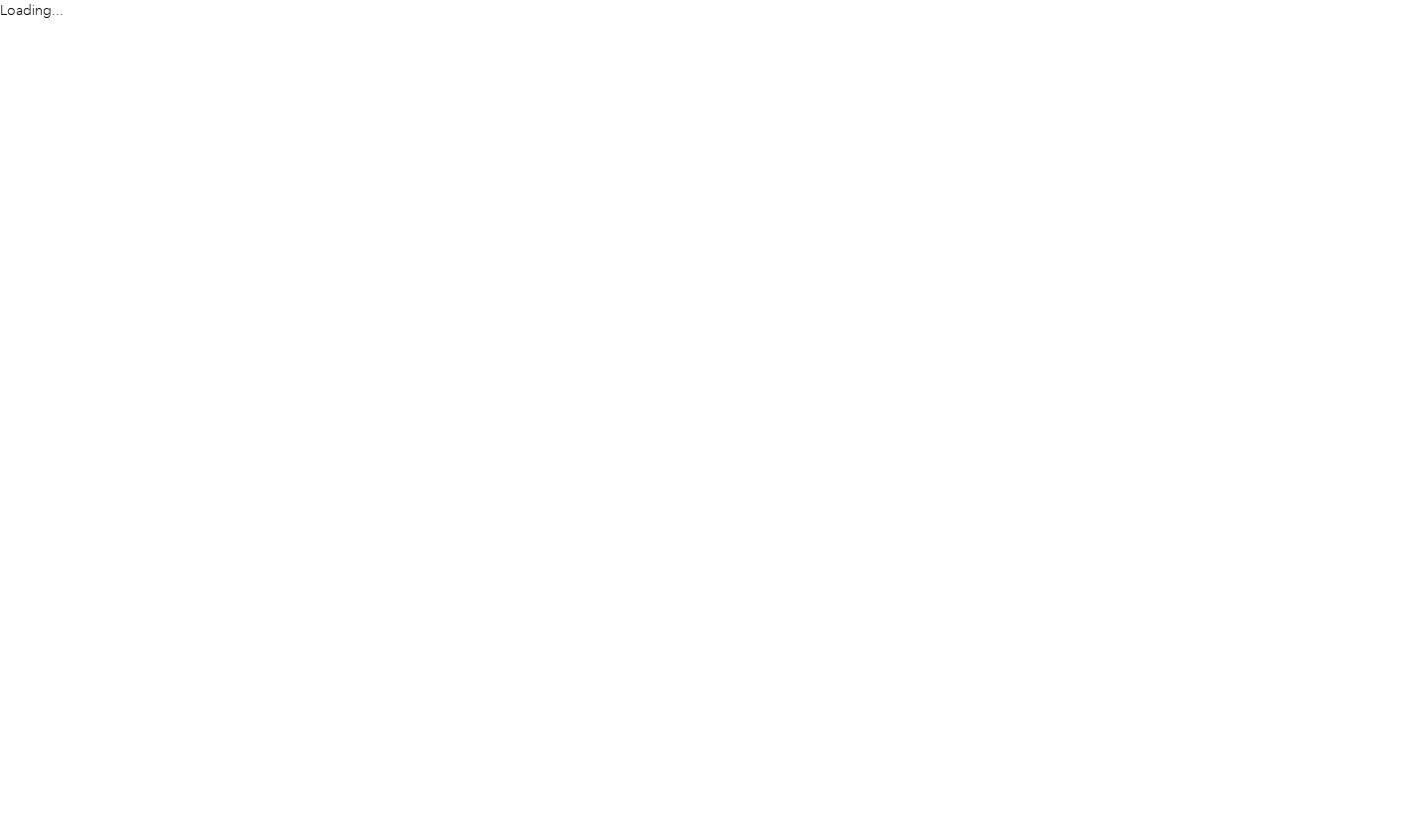 scroll, scrollTop: 0, scrollLeft: 0, axis: both 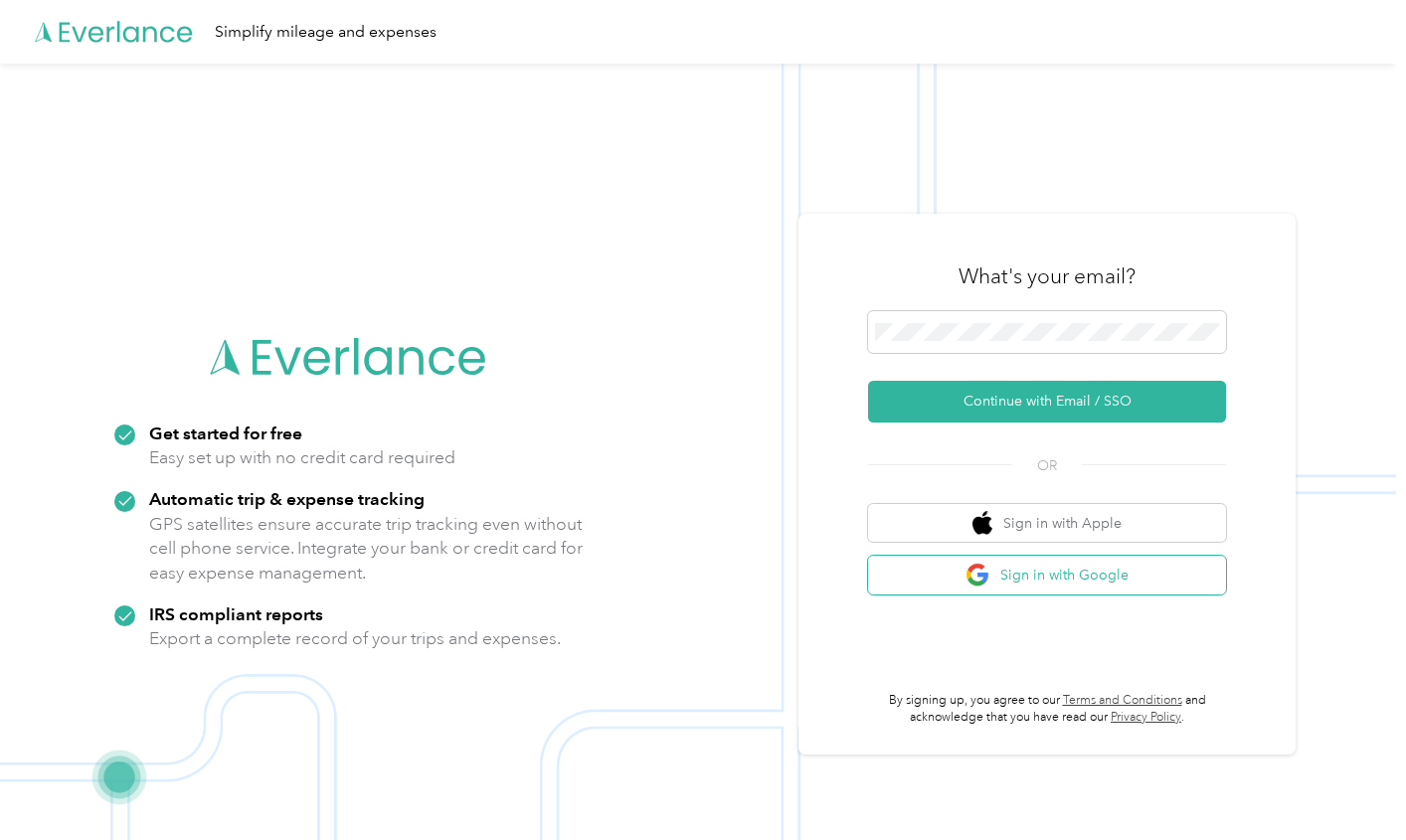 click on "Sign in with Google" at bounding box center (1047, 575) 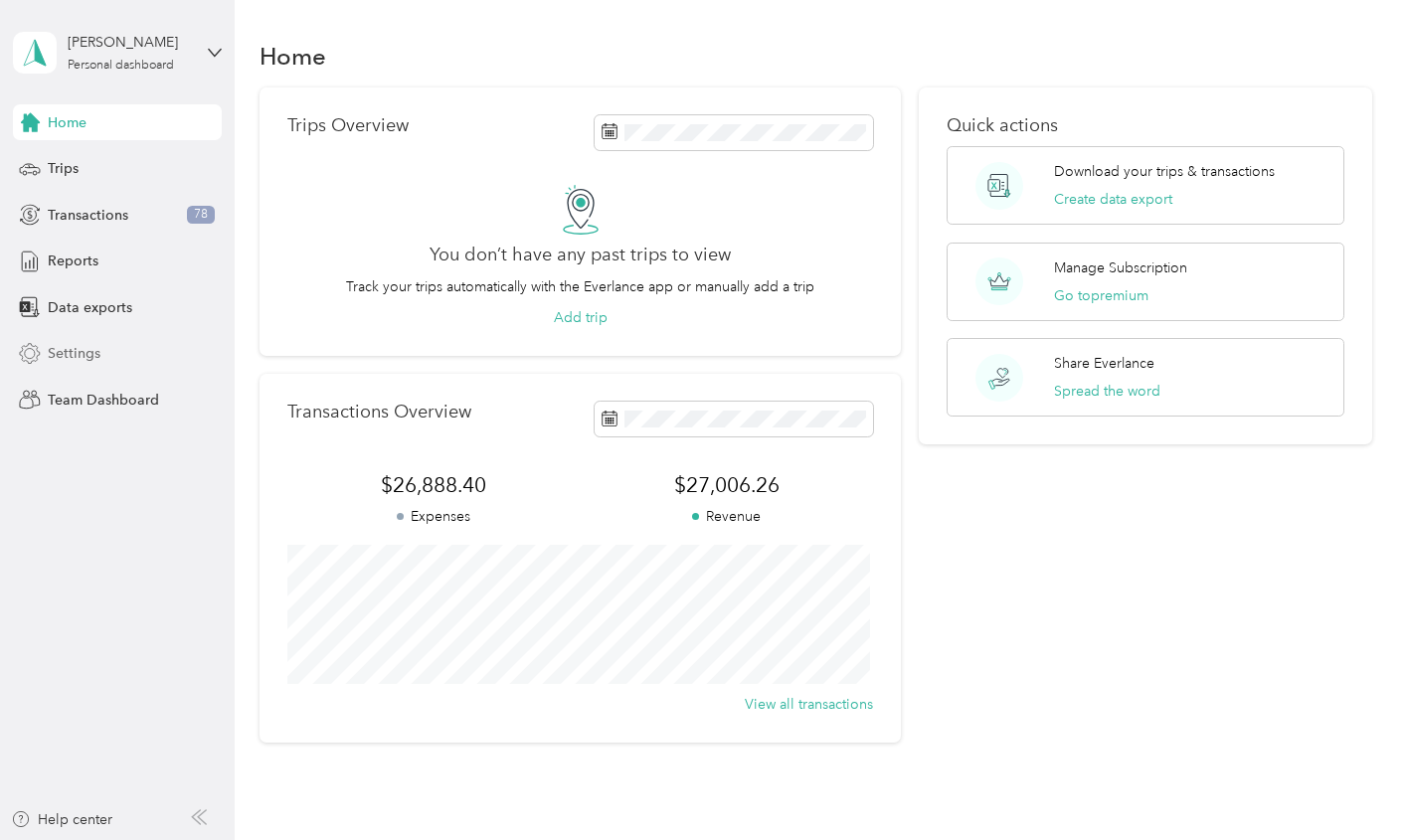 click on "Settings" at bounding box center (117, 354) 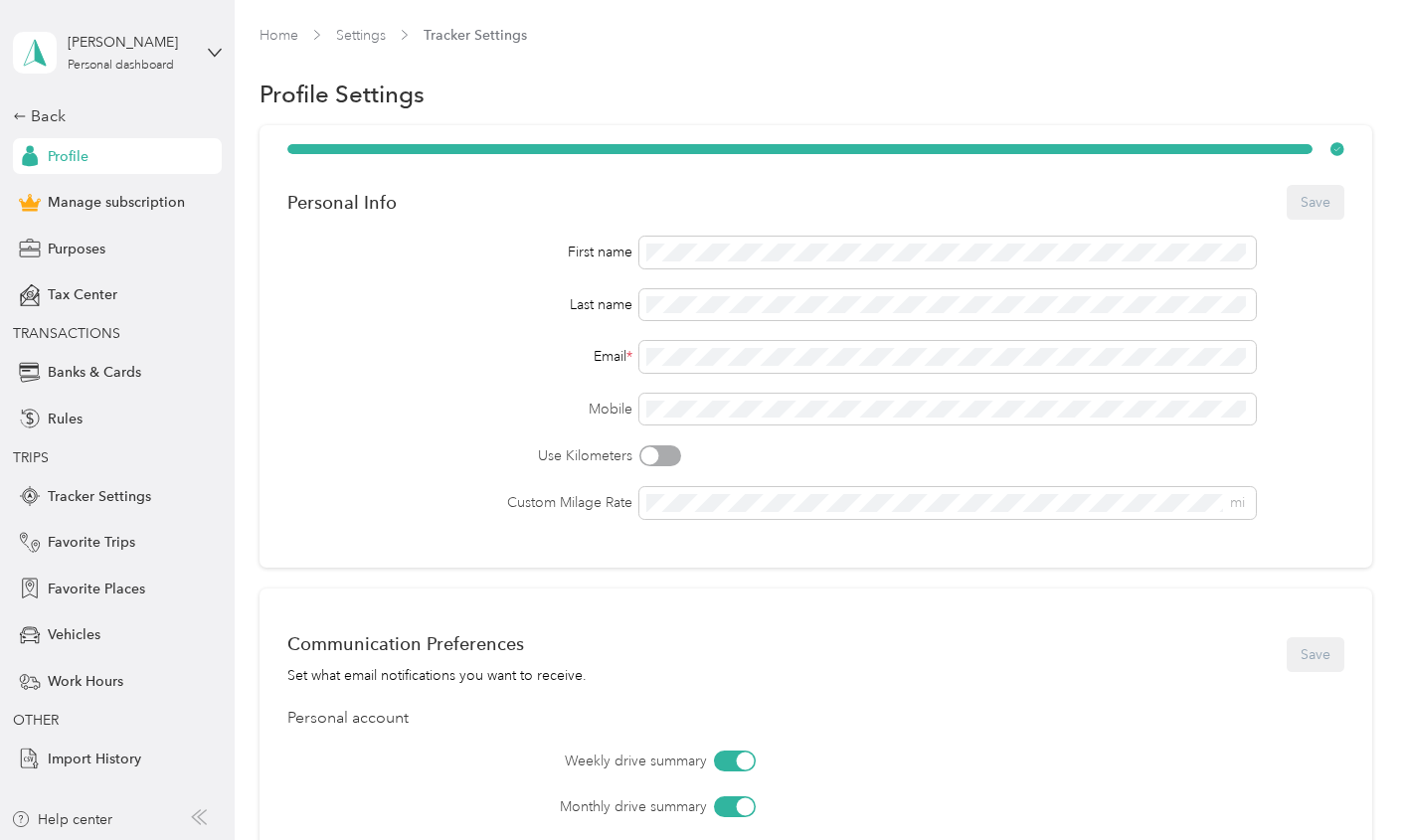 click on "First name Last name Email * Mobile   Use Kilometers   Custom Milage Rate   mi" at bounding box center [815, 378] 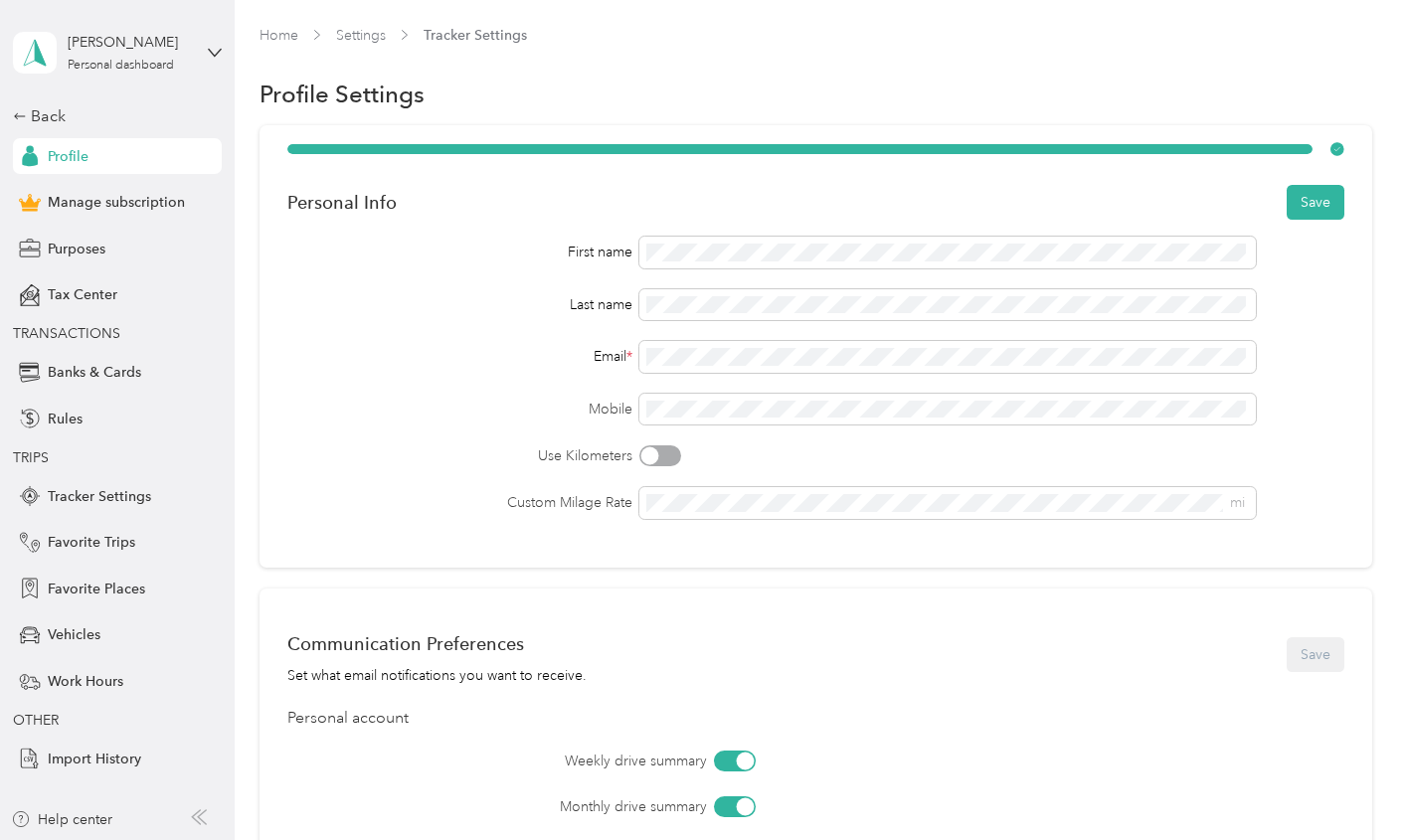 click on "Last name" at bounding box center (459, 304) 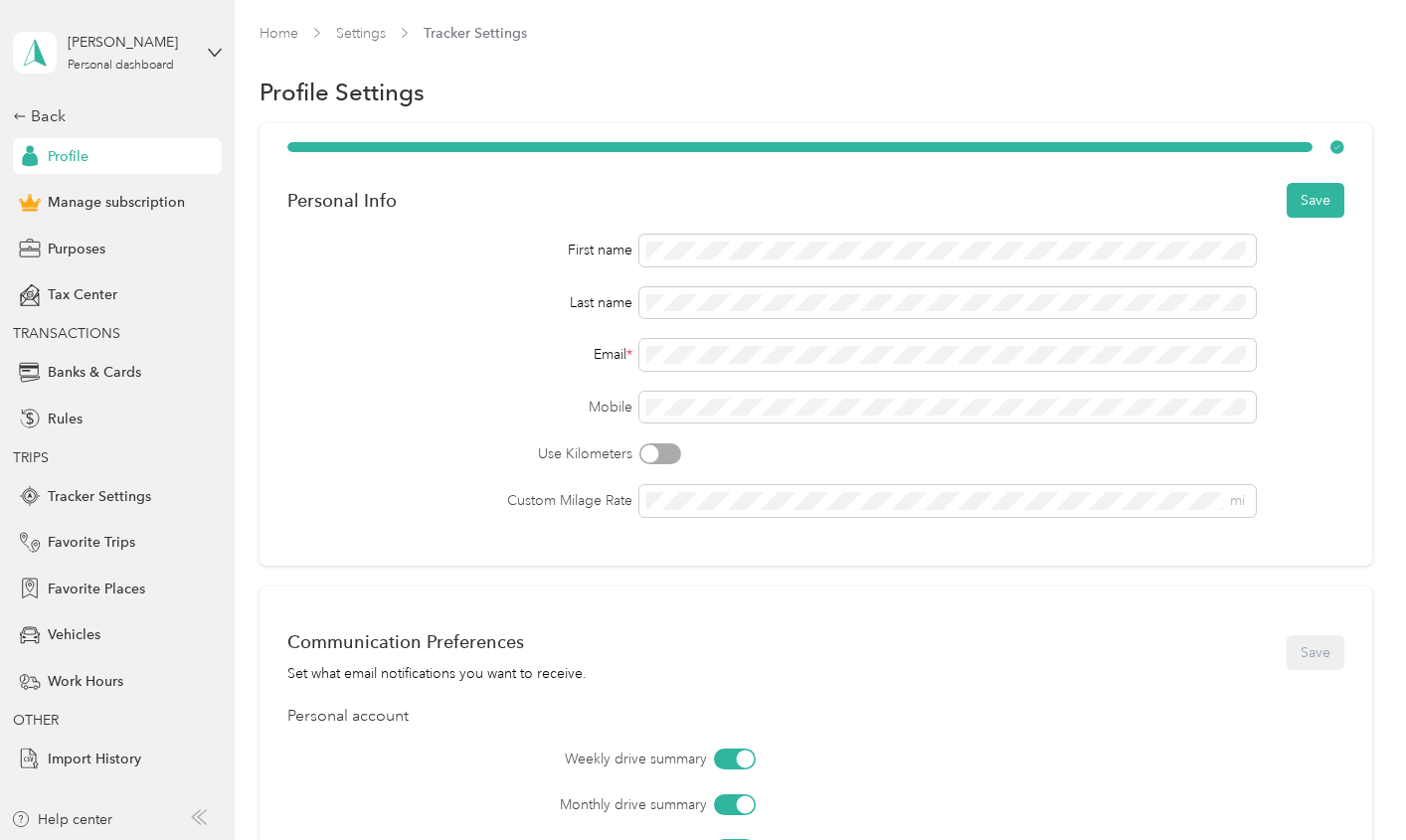 scroll, scrollTop: 0, scrollLeft: 0, axis: both 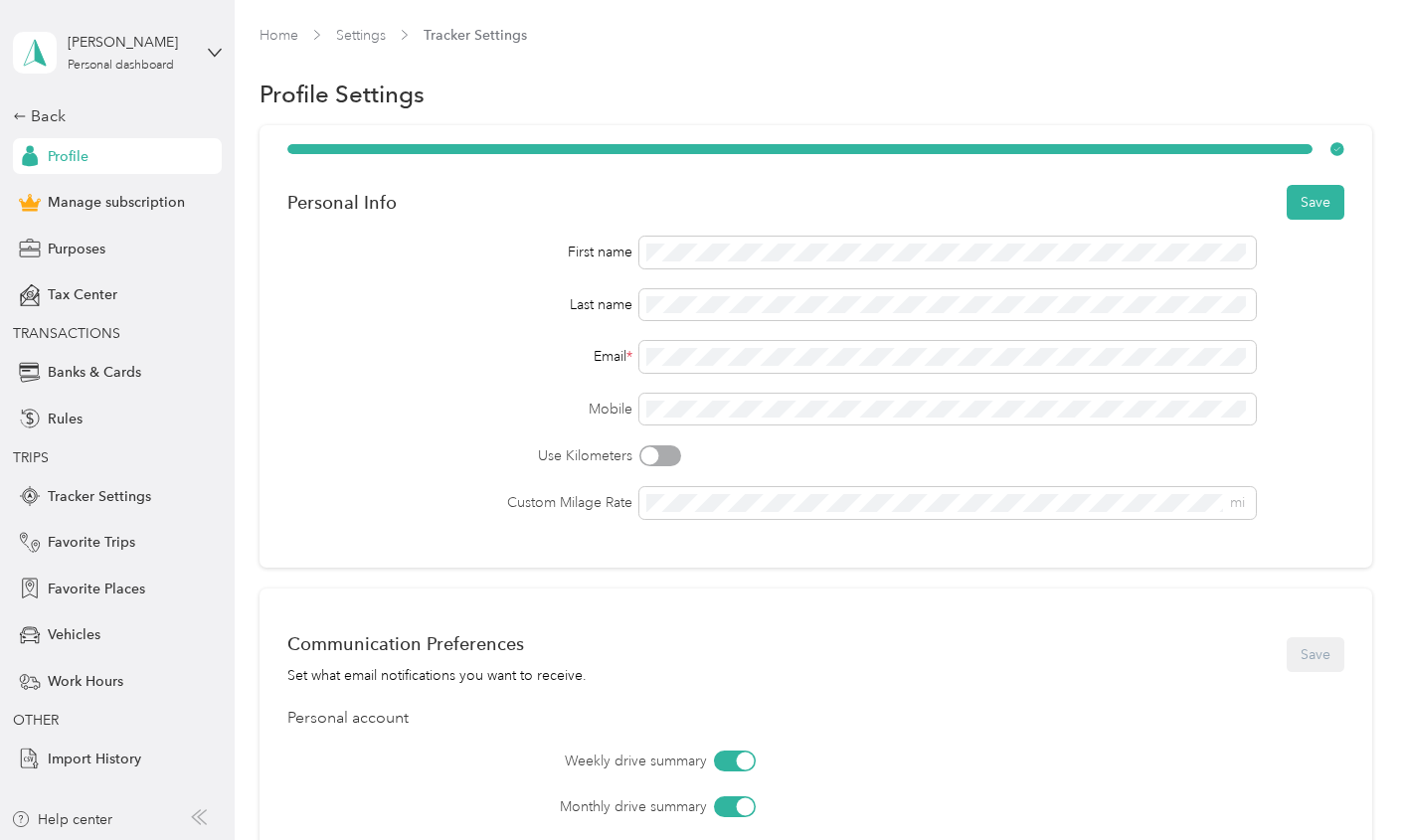 click on "Personal Info Save" at bounding box center (815, 202) 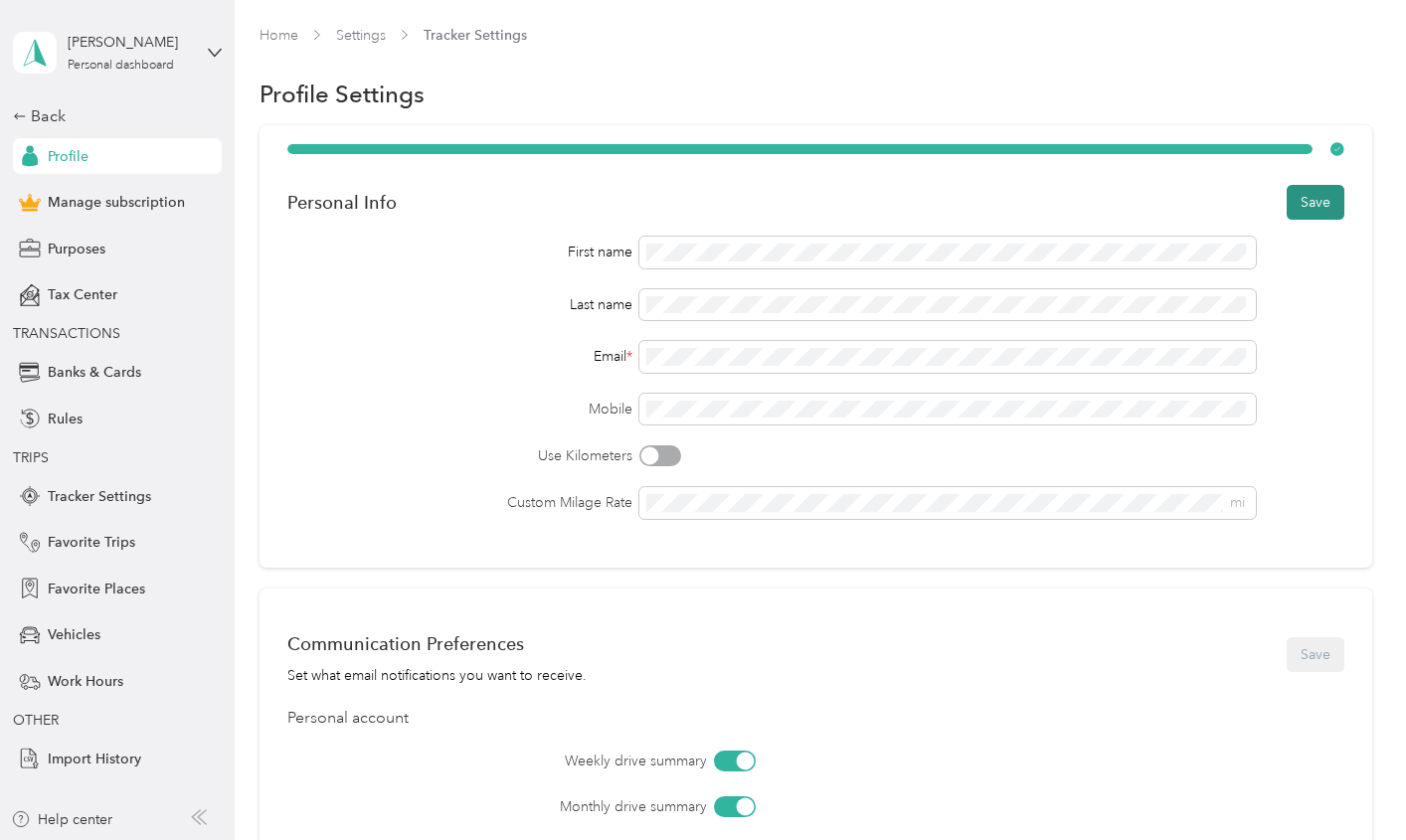 click on "Save" at bounding box center (1316, 202) 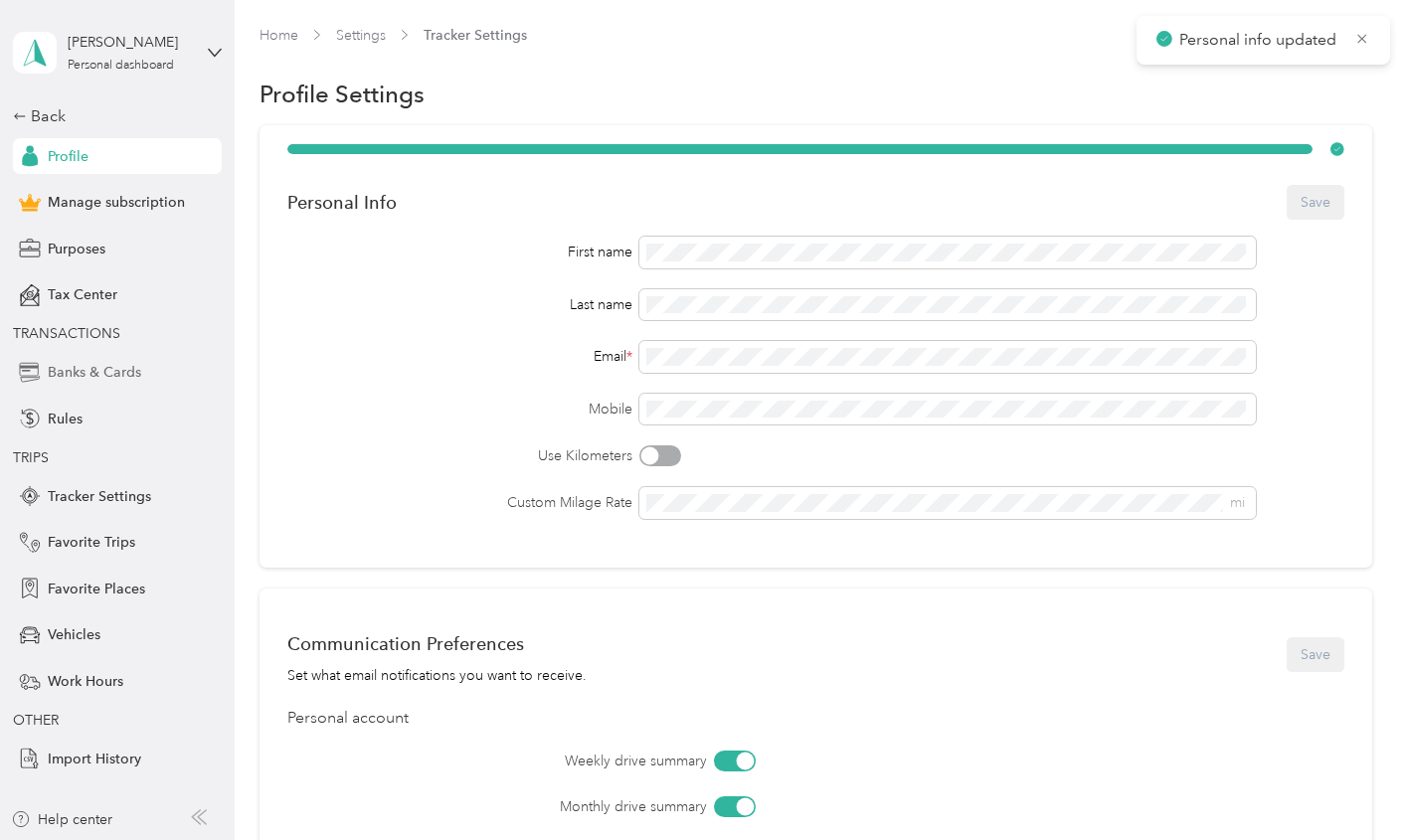 click on "Banks & Cards" at bounding box center [94, 372] 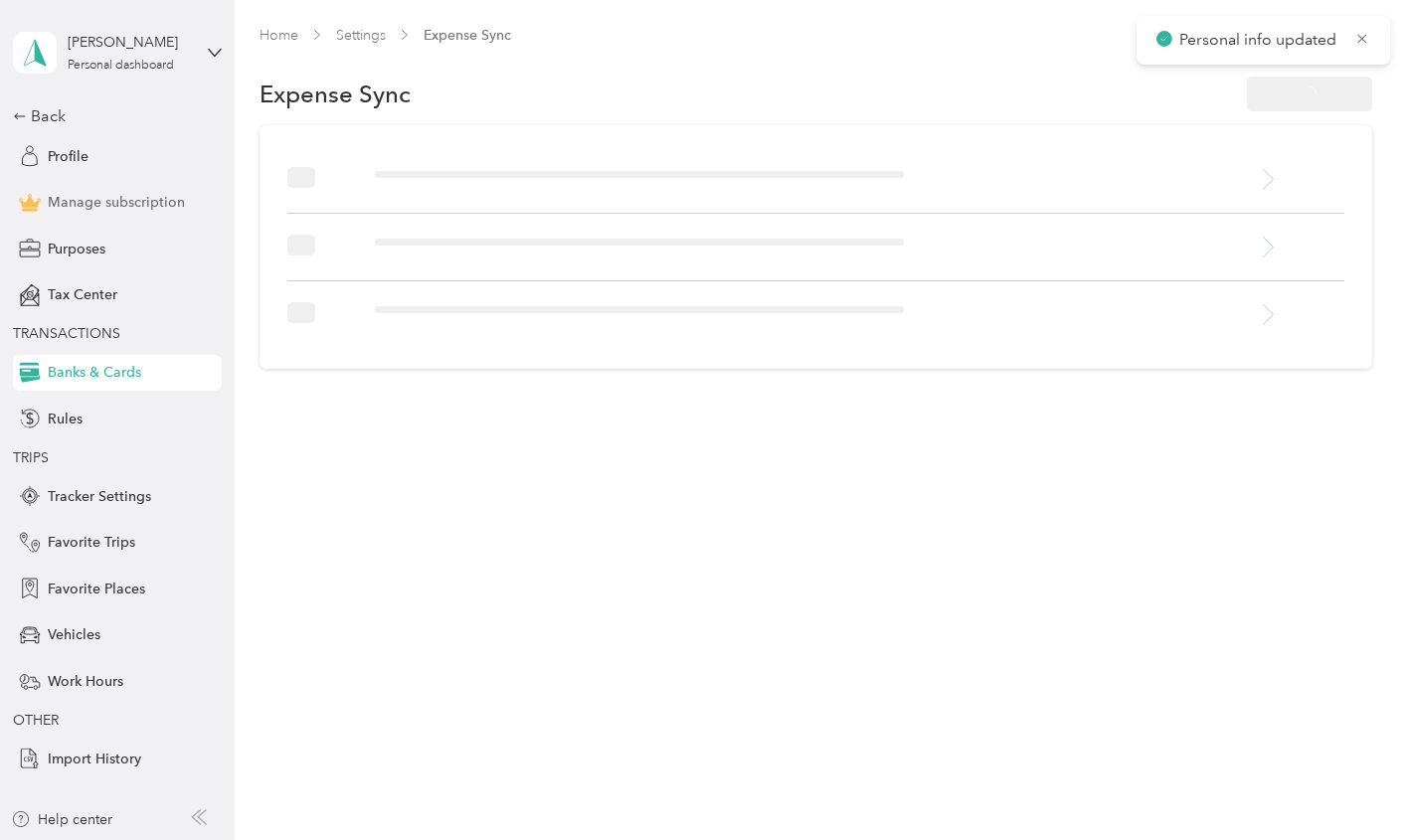 click on "Manage subscription" at bounding box center (116, 202) 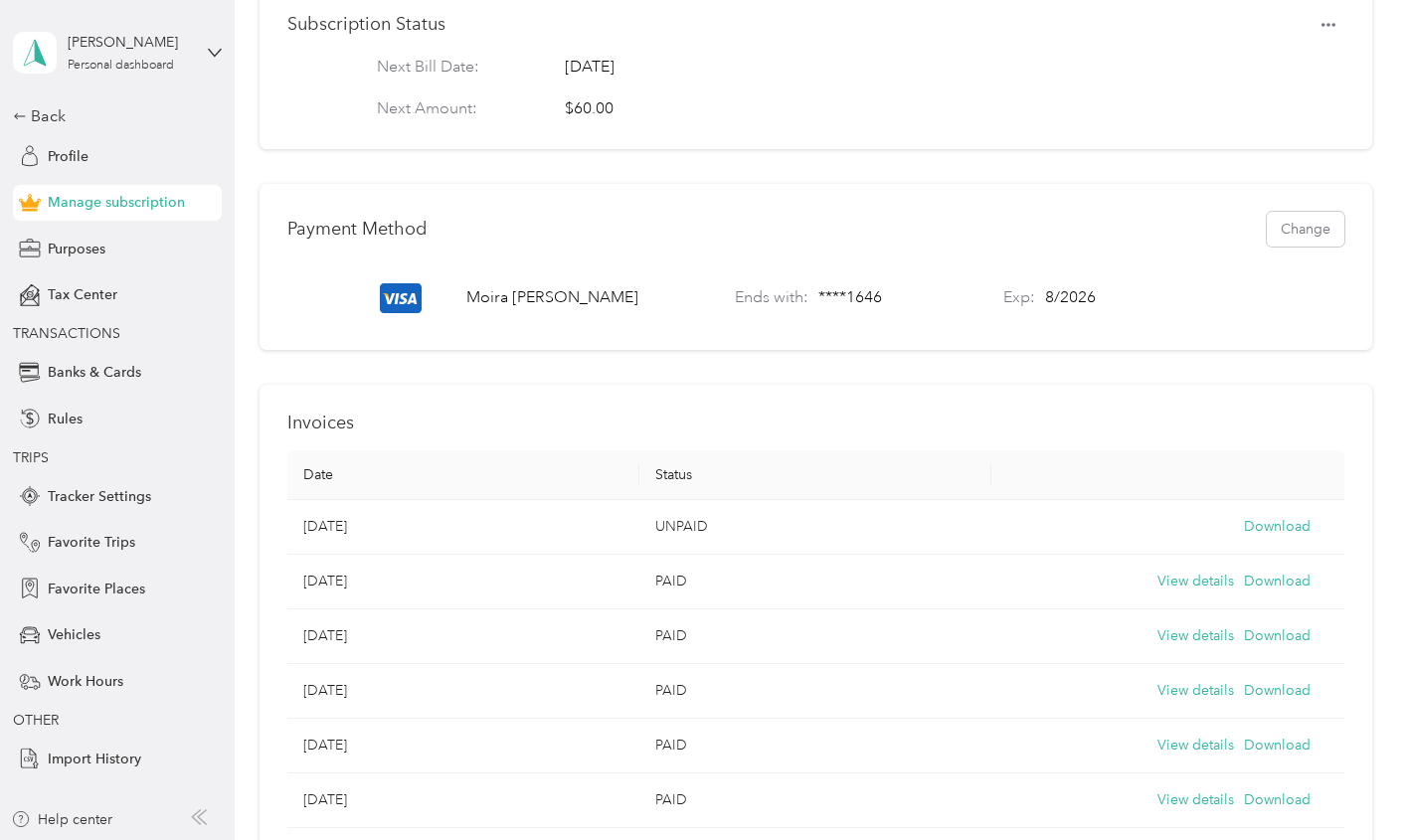 scroll, scrollTop: 394, scrollLeft: 0, axis: vertical 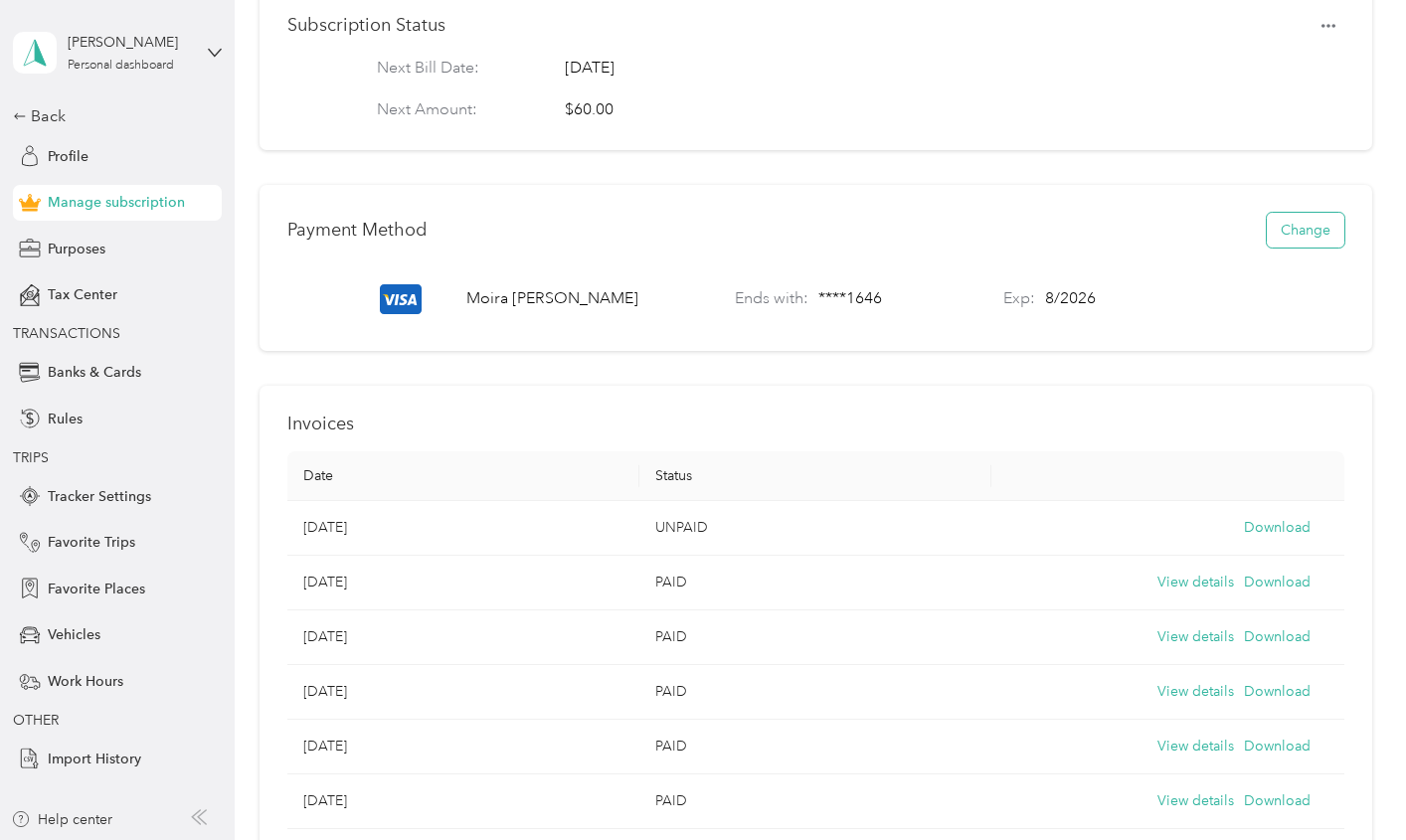 click on "Change" at bounding box center (1306, 230) 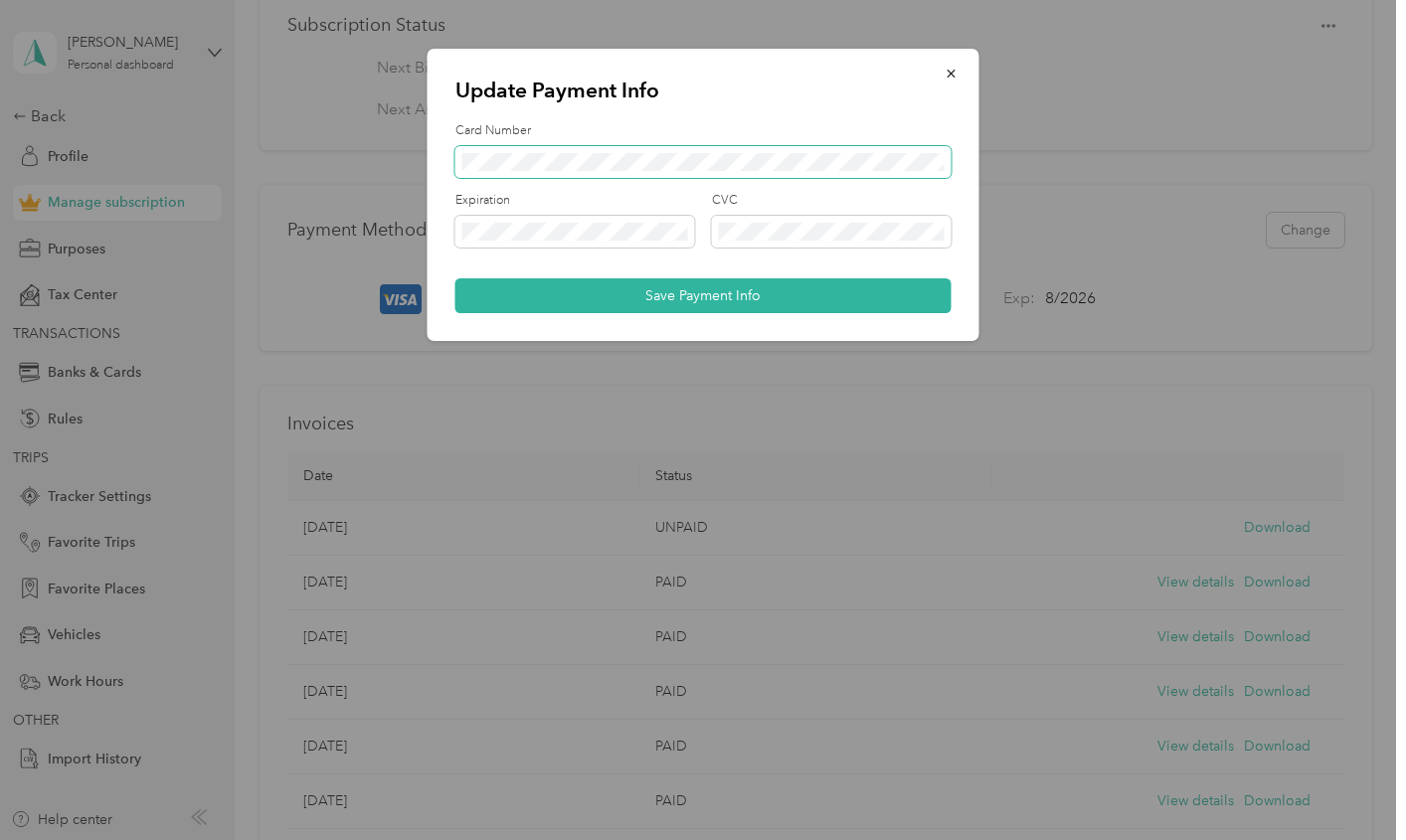 click at bounding box center (703, 162) 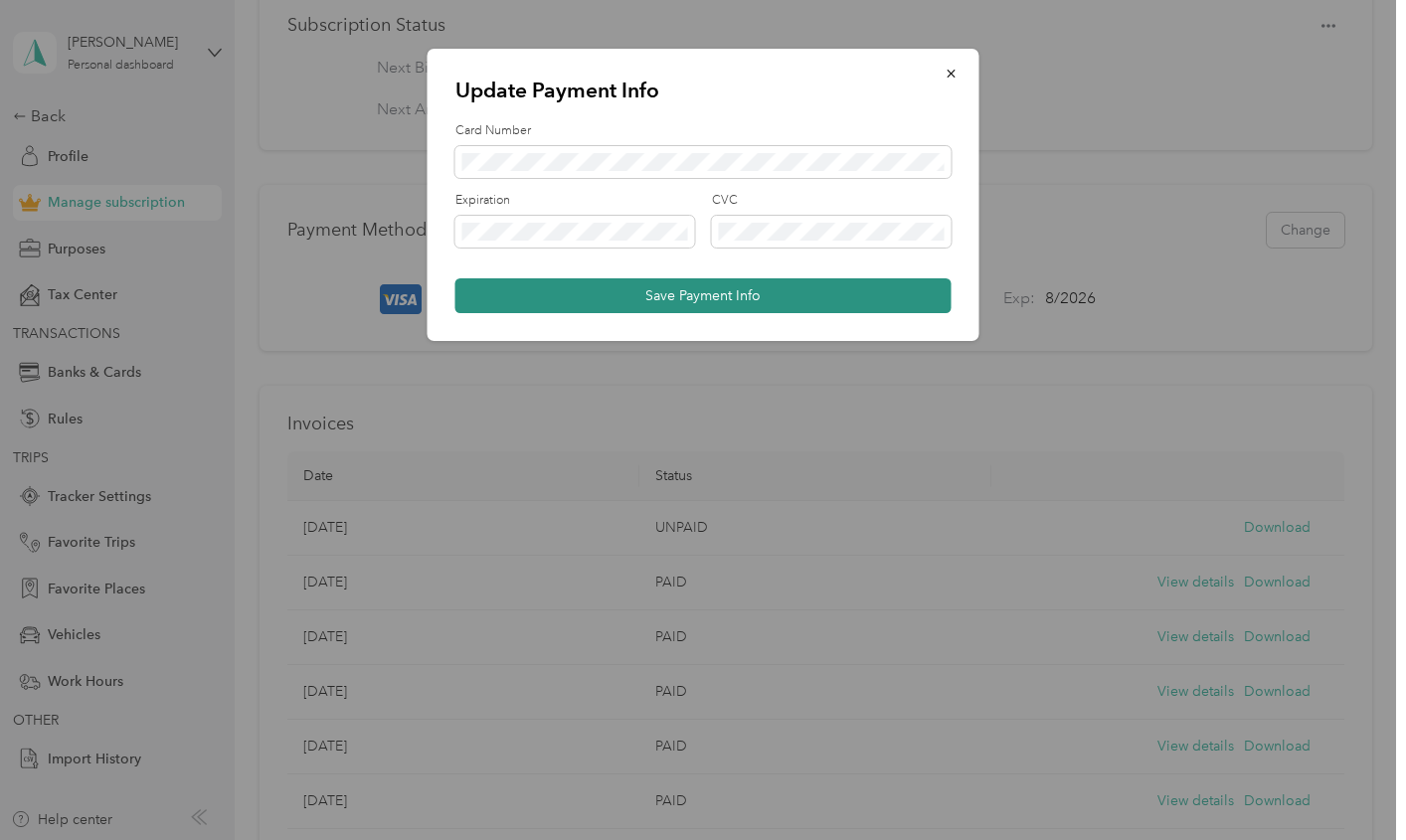 click on "Save Payment Info" at bounding box center (703, 295) 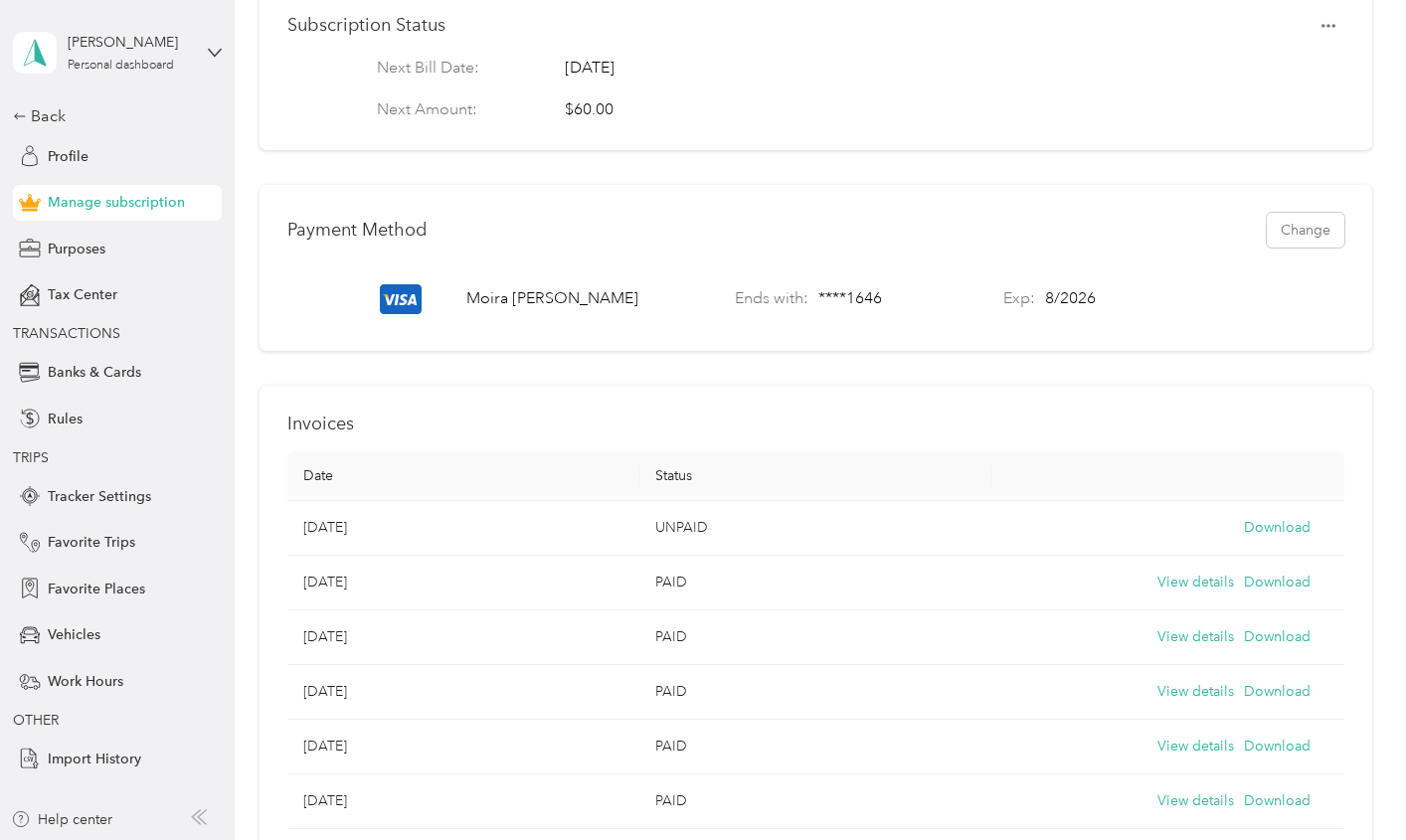 click on "Payment Method Change Moira   Anderson Ends with: ****  1646 Exp: 8 / 2026" at bounding box center (815, 267) 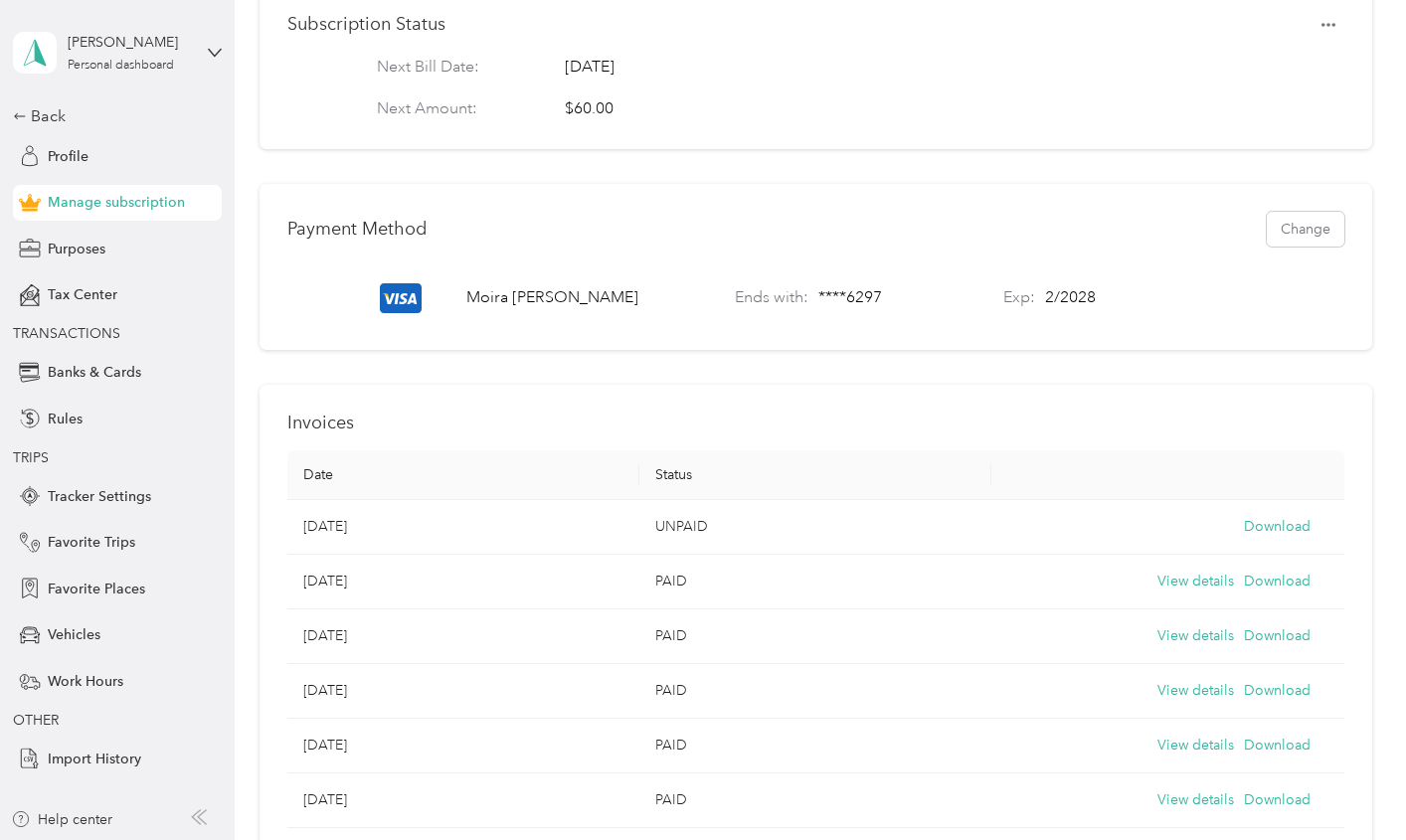 scroll, scrollTop: 4, scrollLeft: 0, axis: vertical 